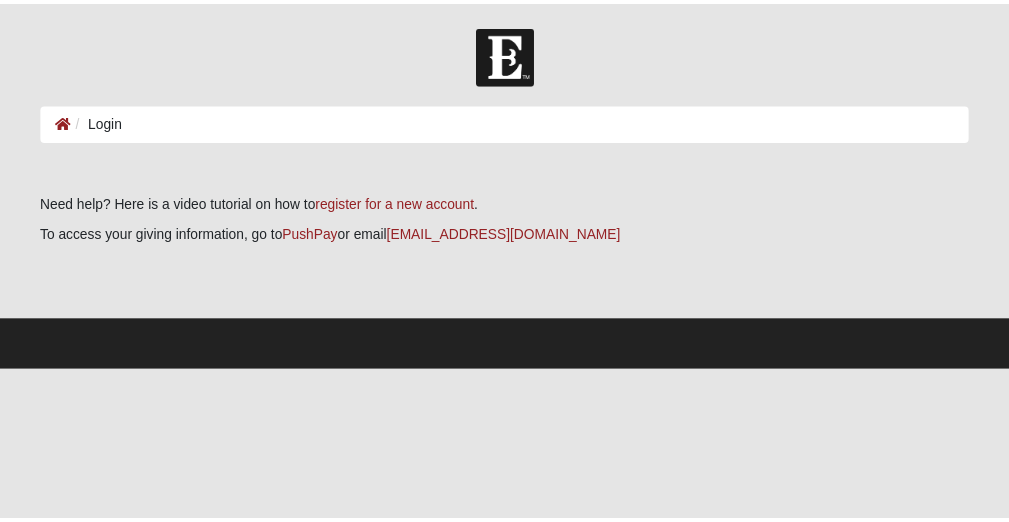 scroll, scrollTop: 0, scrollLeft: 0, axis: both 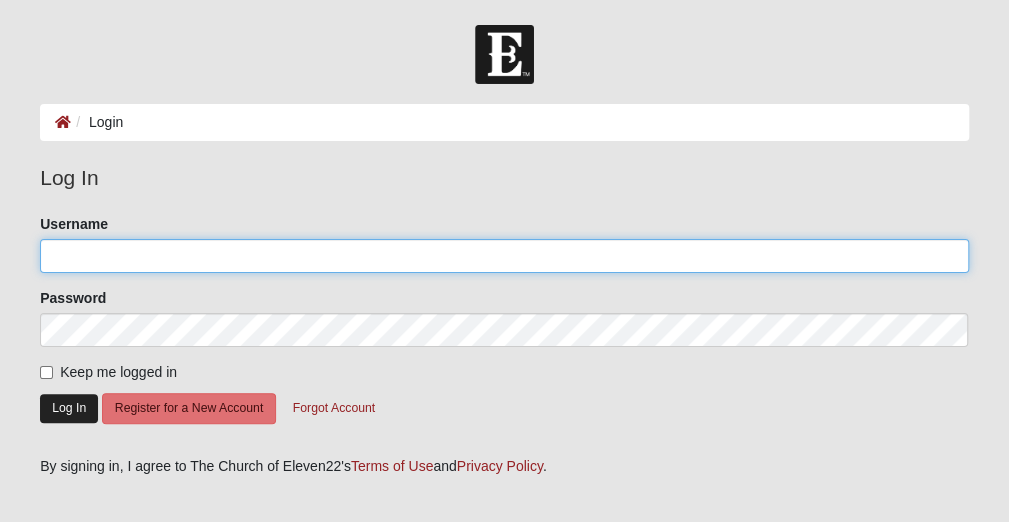 type on "[EMAIL_ADDRESS][DOMAIN_NAME]" 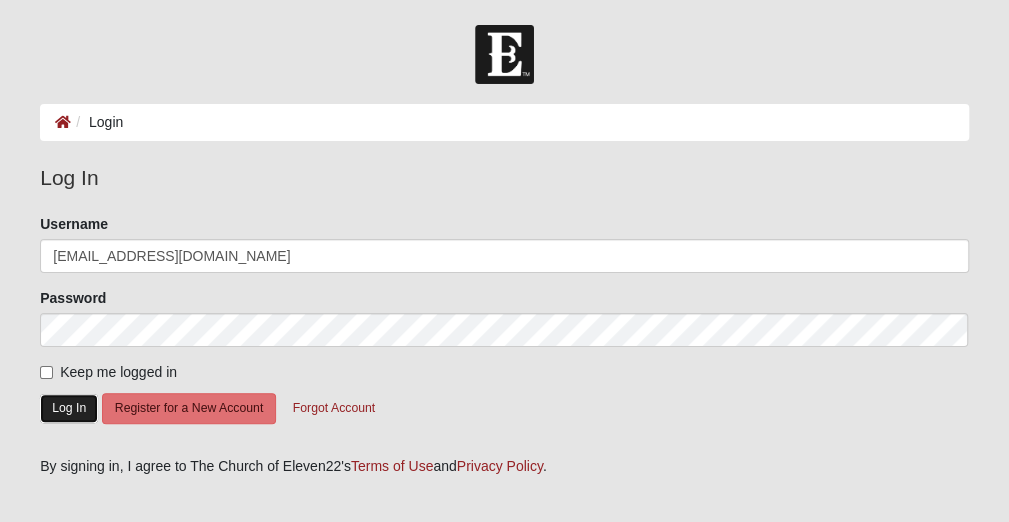 click on "Log In" 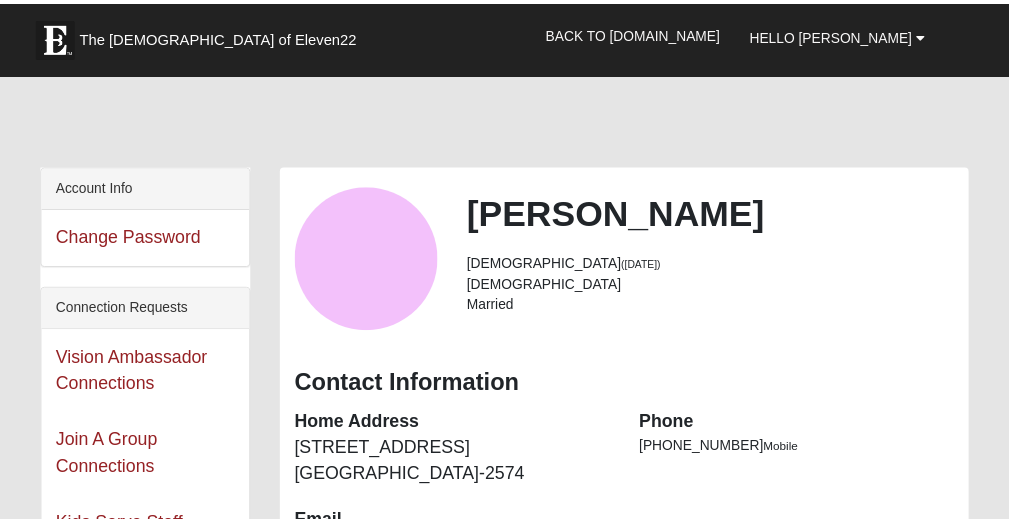 scroll, scrollTop: 0, scrollLeft: 0, axis: both 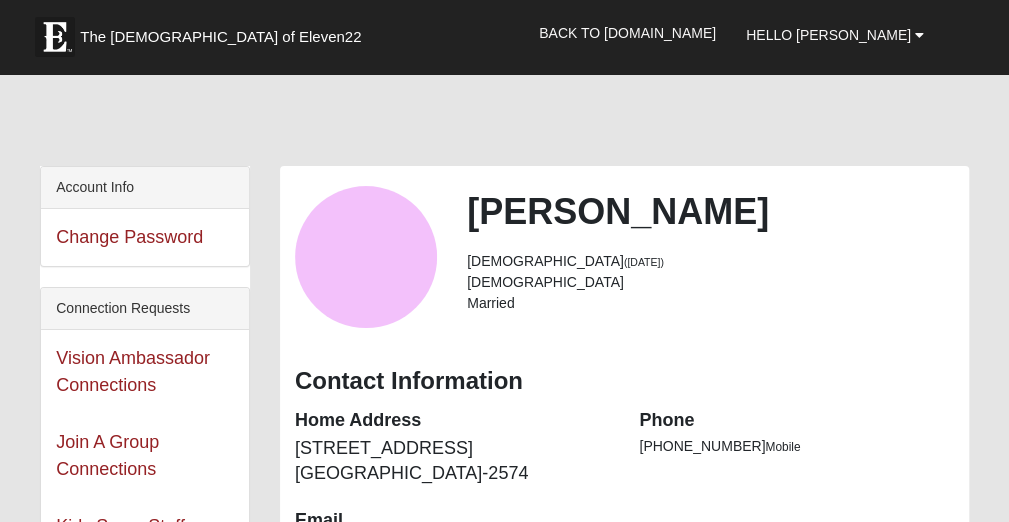 click at bounding box center (504, 124) 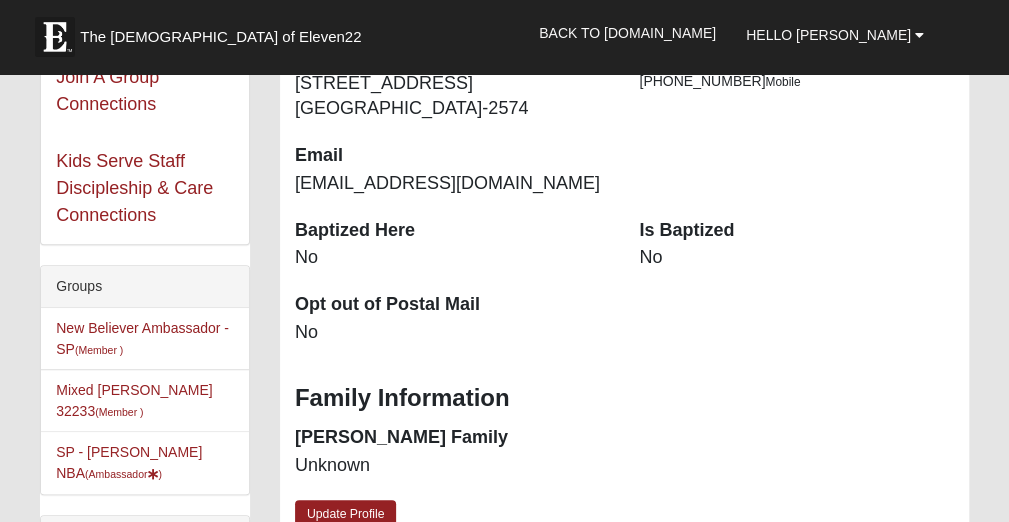 scroll, scrollTop: 360, scrollLeft: 0, axis: vertical 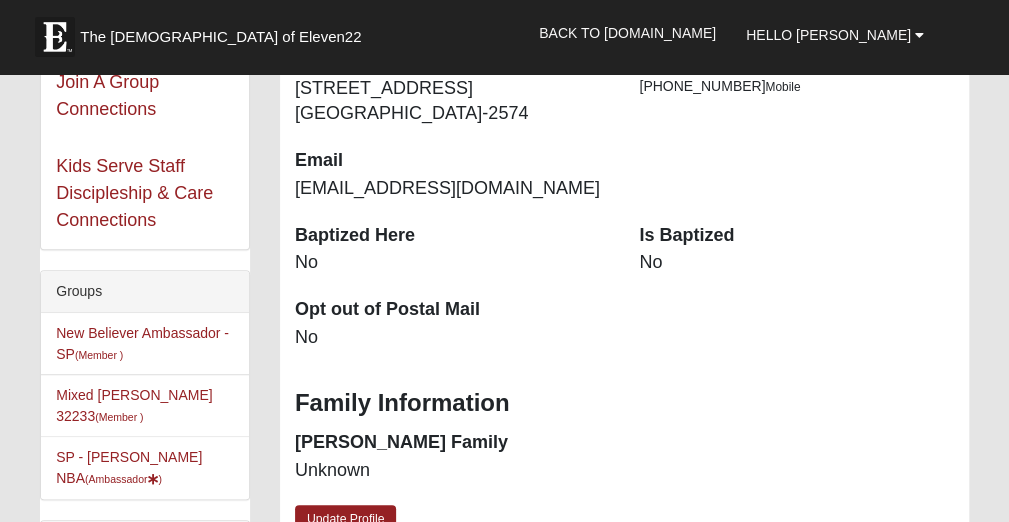 click on "No" at bounding box center (796, 263) 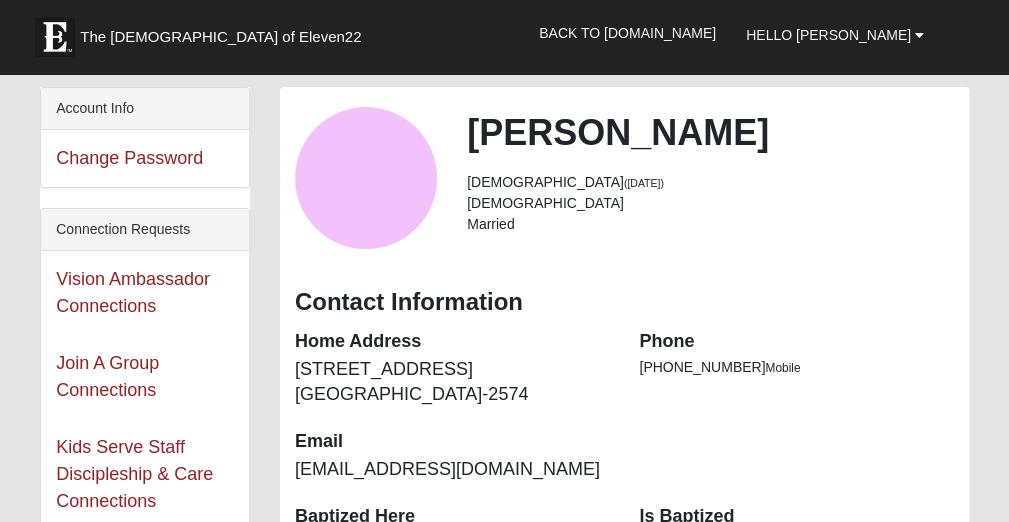 scroll, scrollTop: 0, scrollLeft: 0, axis: both 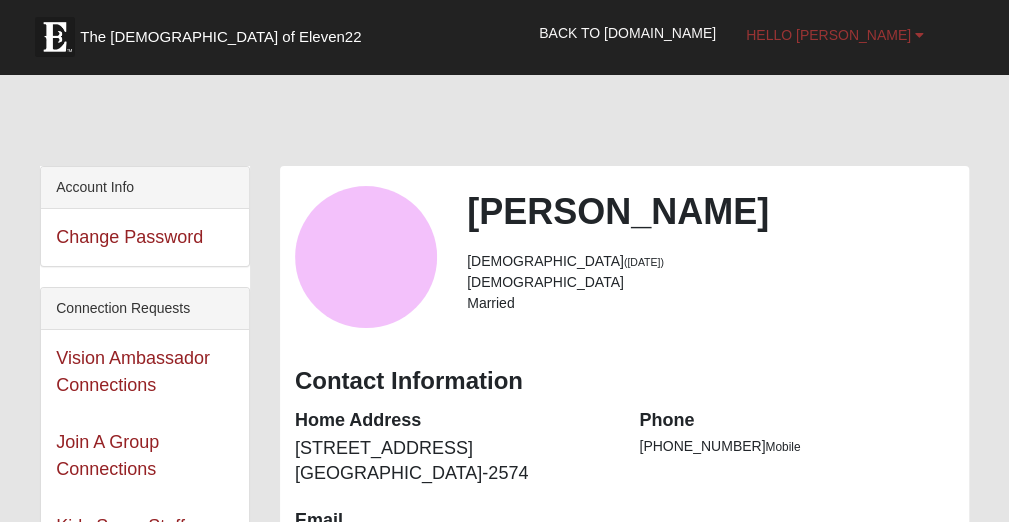 click on "Hello Tina" at bounding box center [835, 35] 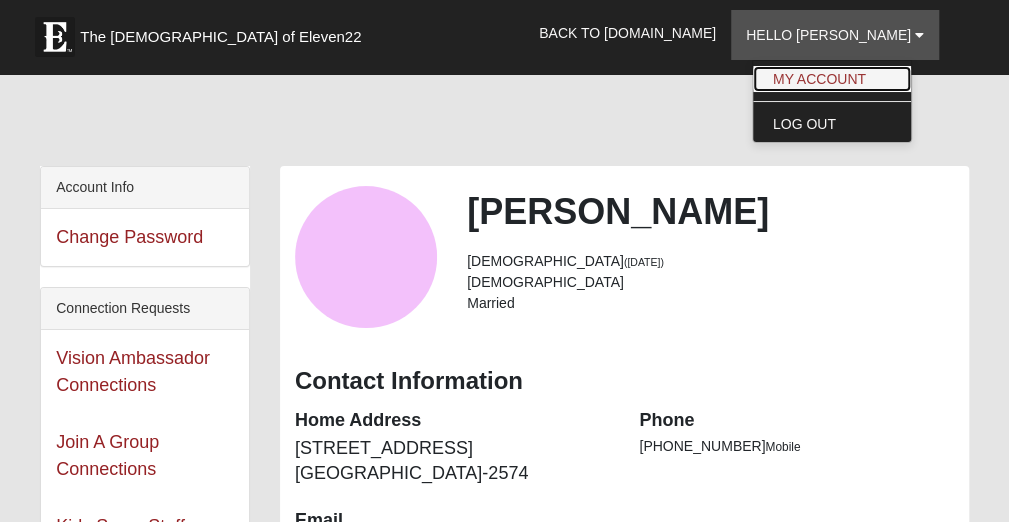 click on "My Account" at bounding box center [832, 79] 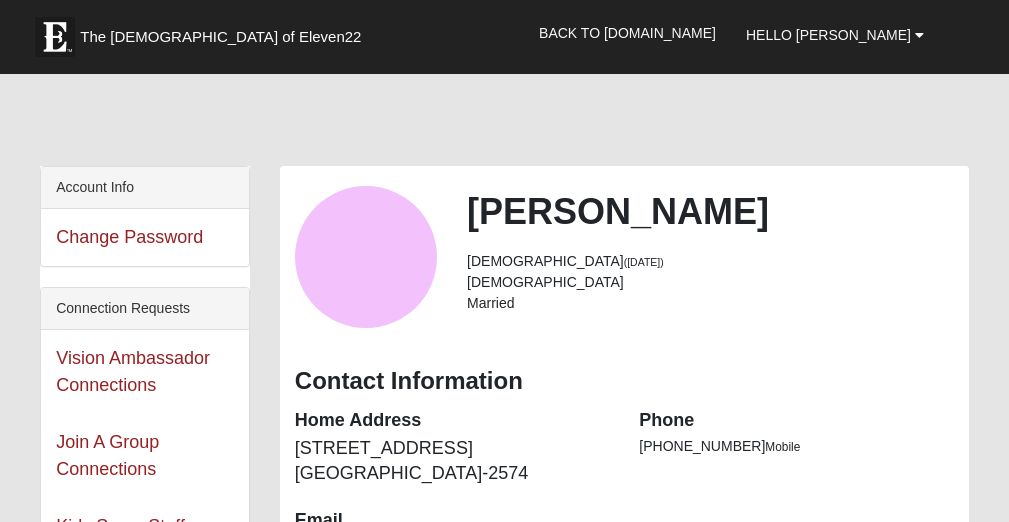 scroll, scrollTop: 0, scrollLeft: 0, axis: both 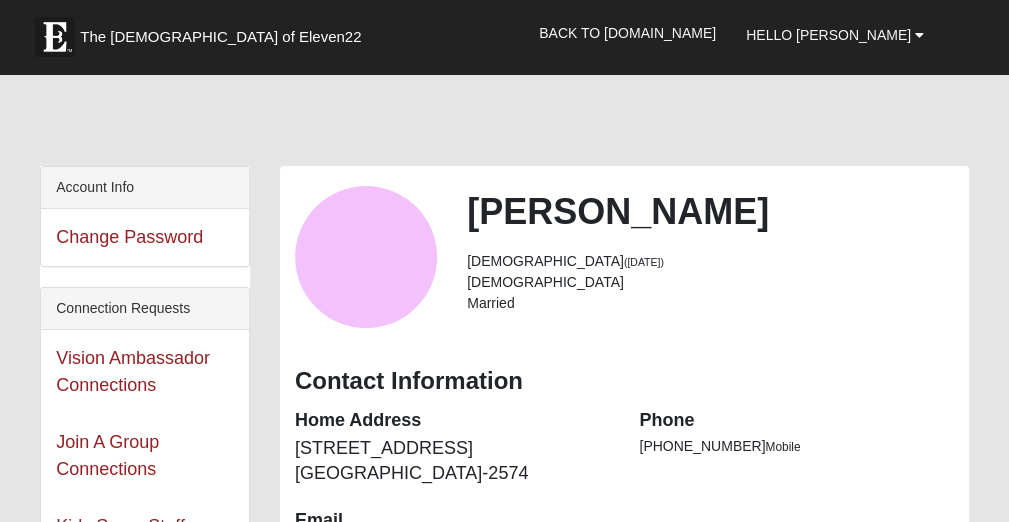 click on "[DEMOGRAPHIC_DATA]" at bounding box center (710, 282) 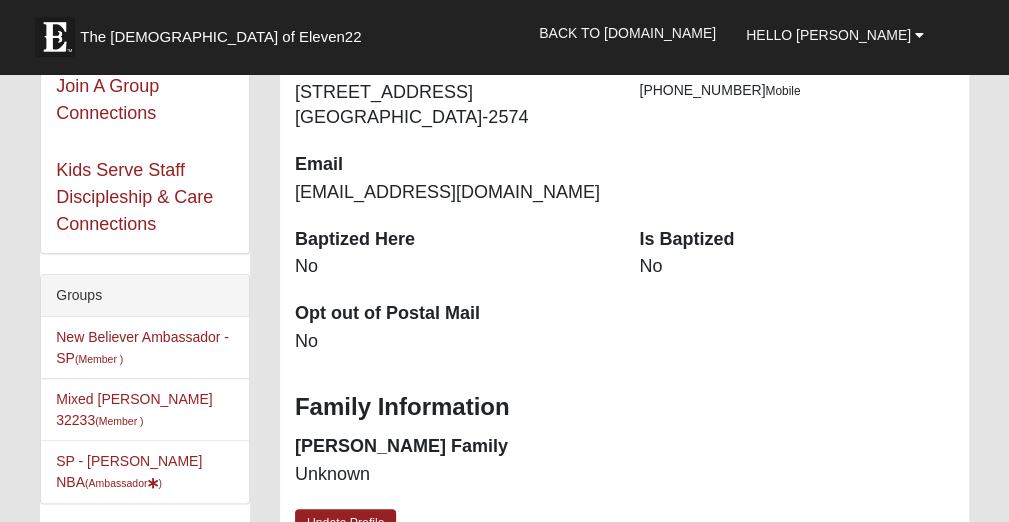 scroll, scrollTop: 360, scrollLeft: 0, axis: vertical 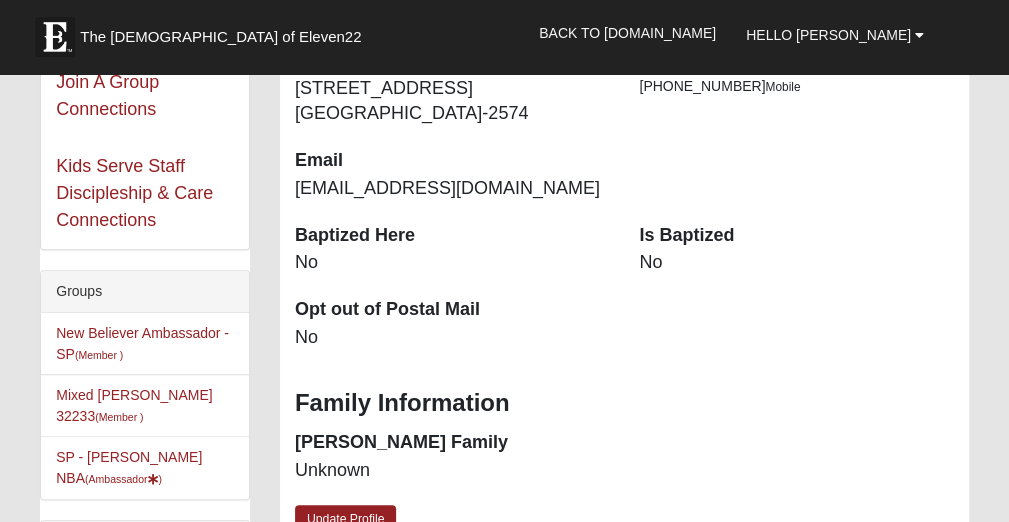 click on "Is Baptized" at bounding box center [796, 236] 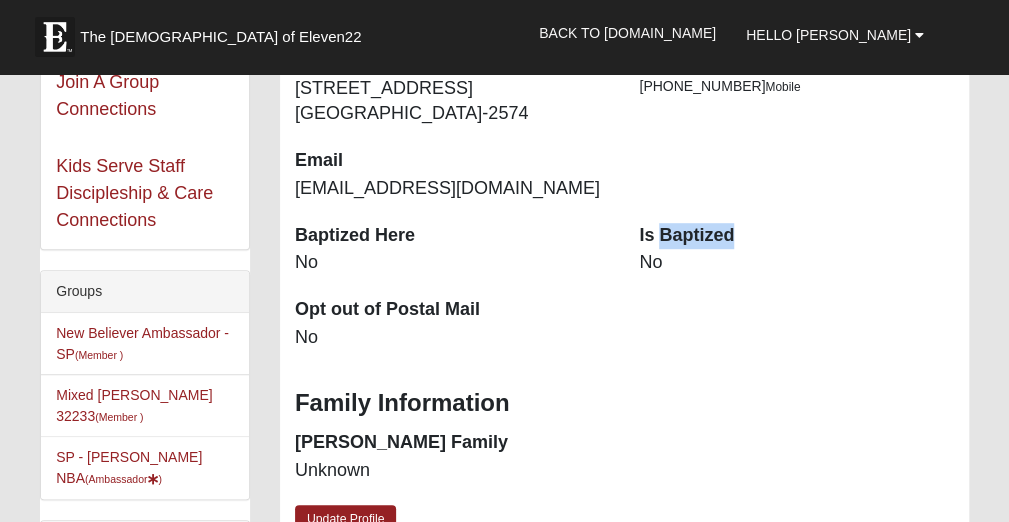 click on "Is Baptized" at bounding box center (796, 236) 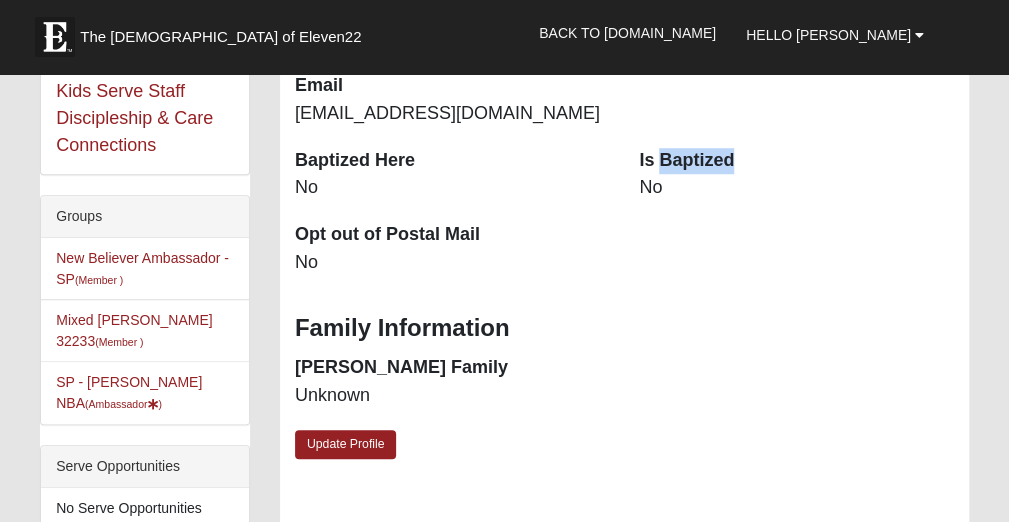 scroll, scrollTop: 440, scrollLeft: 0, axis: vertical 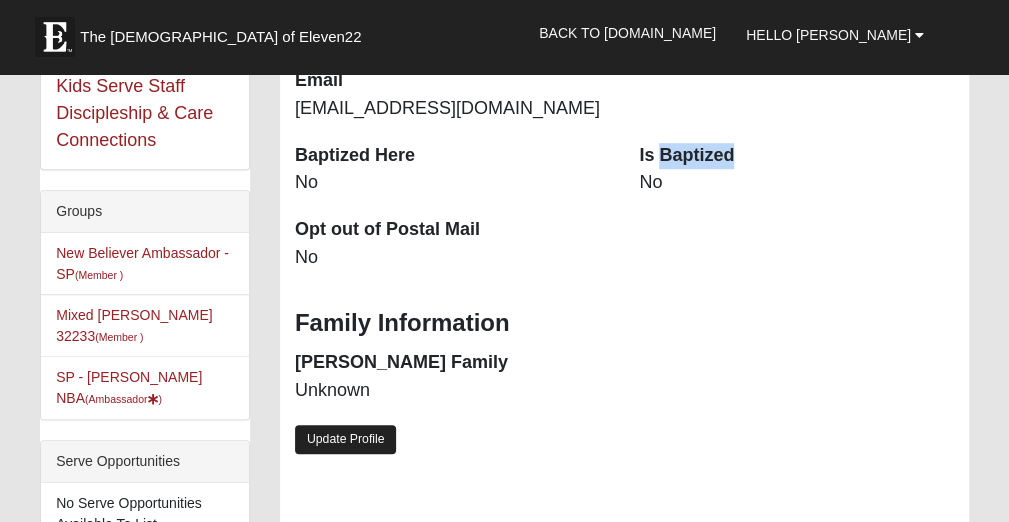 click on "Update Profile" at bounding box center (346, 439) 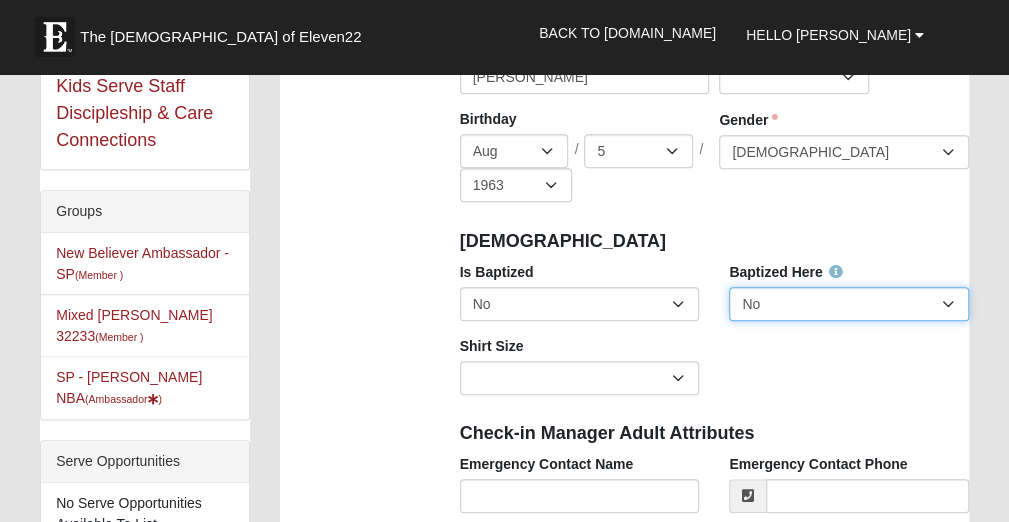 click on "No
Yes" at bounding box center [849, 304] 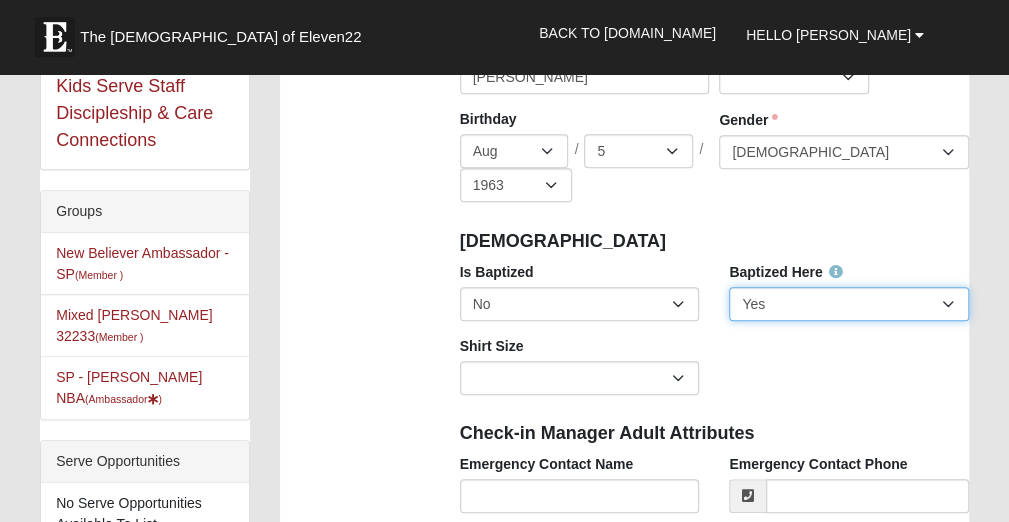 click on "No
Yes" at bounding box center [849, 304] 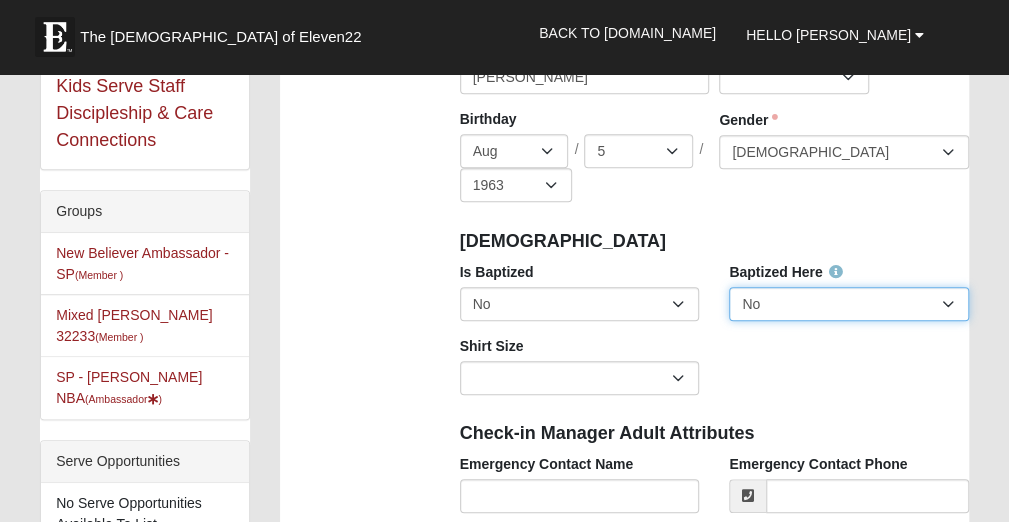 click on "No
Yes" at bounding box center (849, 304) 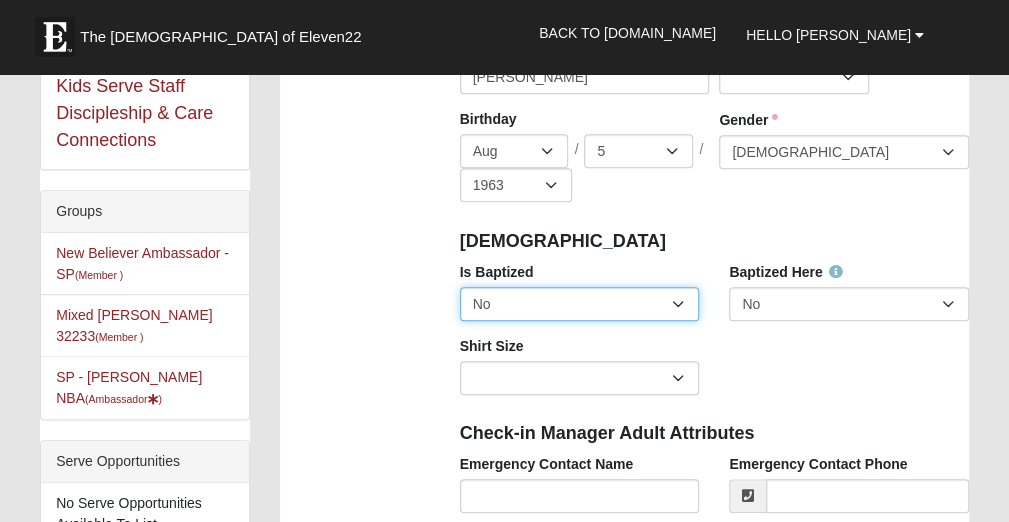 click on "No
Yes" at bounding box center (580, 304) 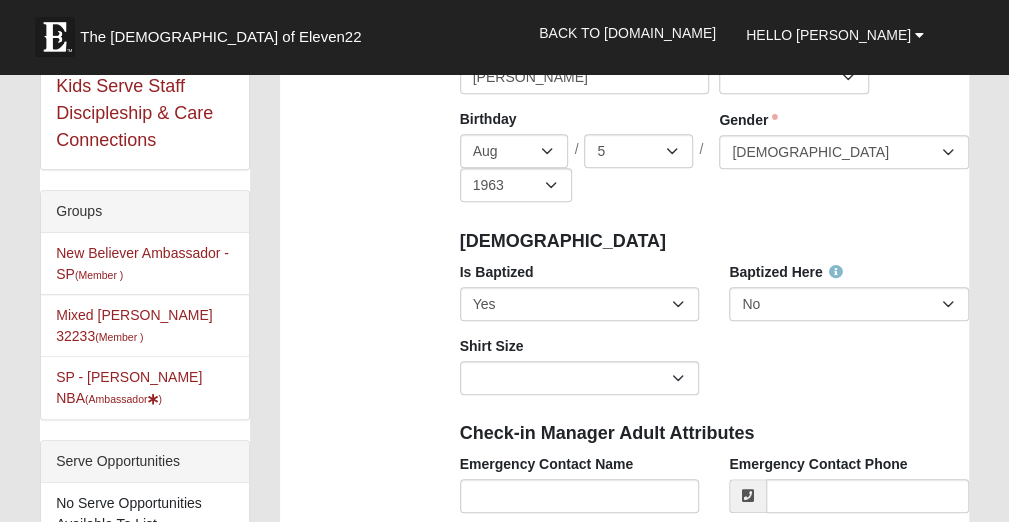 click on "Is Baptized
No
Yes
Baptized Here
No
Yes
Shirt Size
Adult Small
Adult Medium
Adult Large
Adult XL
Adult XXL
Adult 3XL
Adult 4XL
Youth Small
Youth Medium
Youth Large" at bounding box center [714, 336] 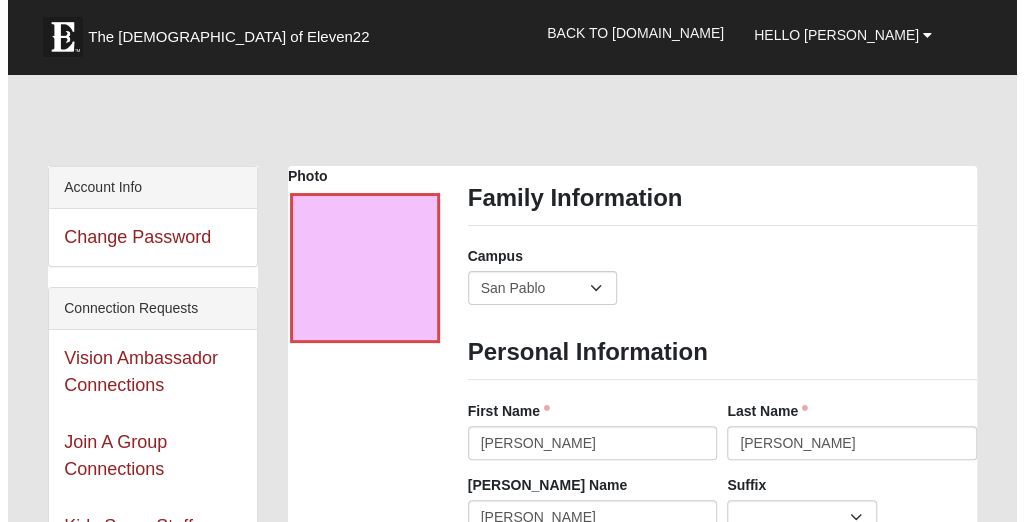 scroll, scrollTop: 40, scrollLeft: 0, axis: vertical 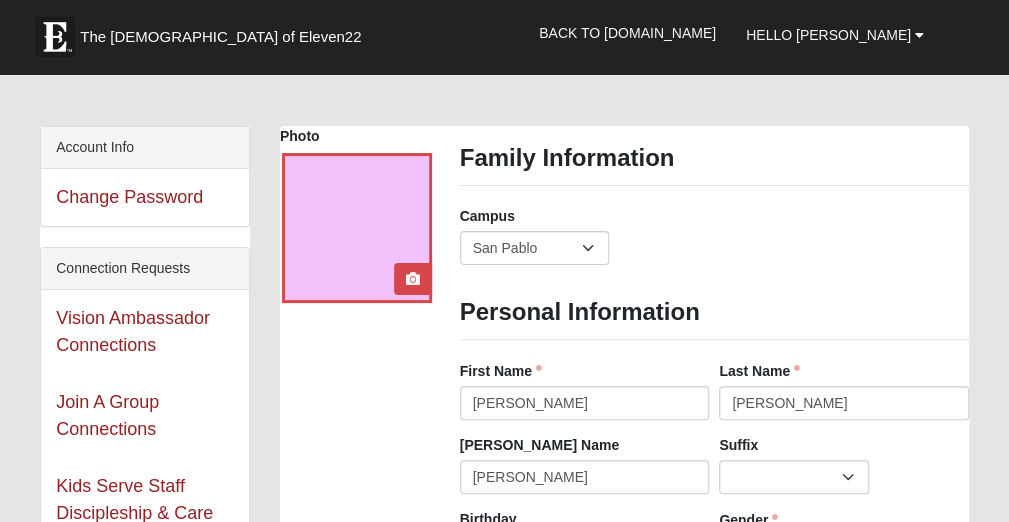 click at bounding box center [357, 228] 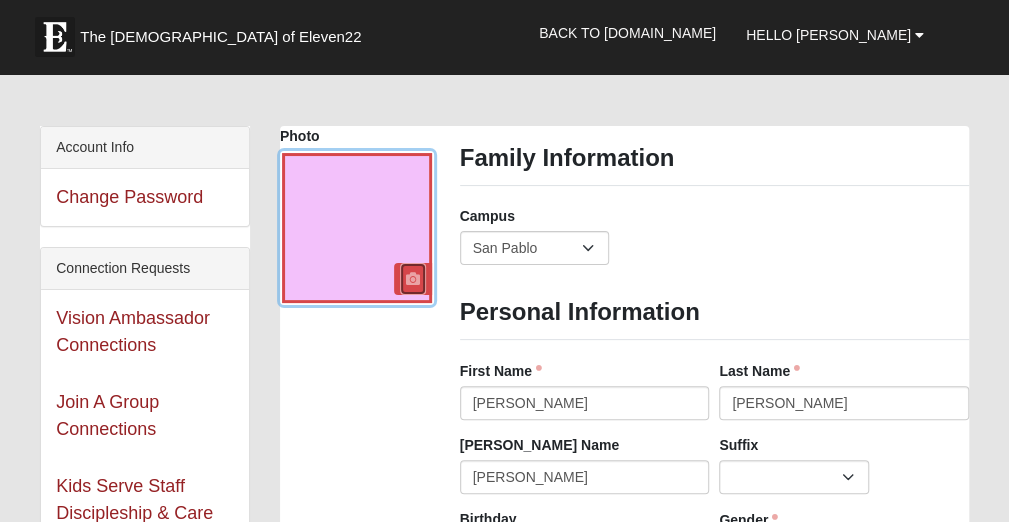click at bounding box center (413, 279) 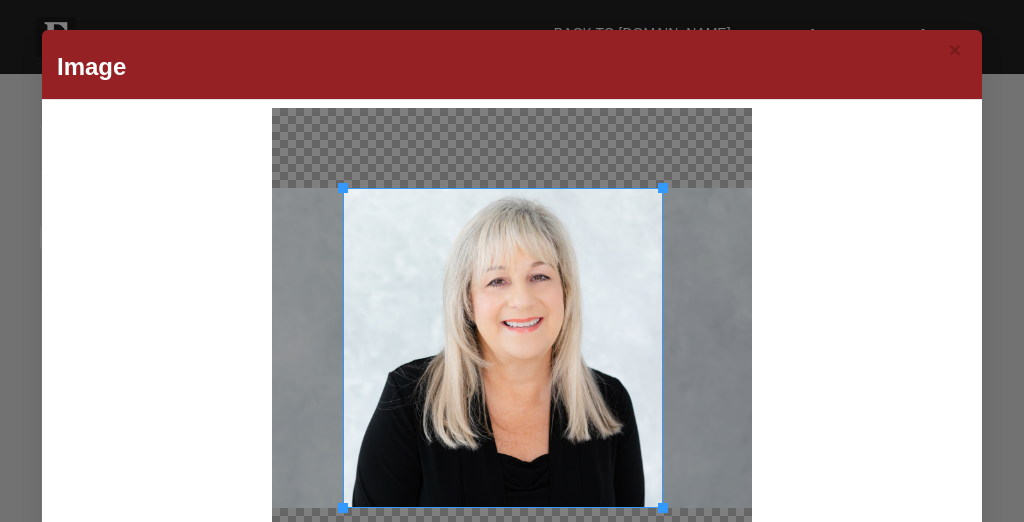 drag, startPoint x: 1022, startPoint y: 311, endPoint x: 576, endPoint y: 311, distance: 446 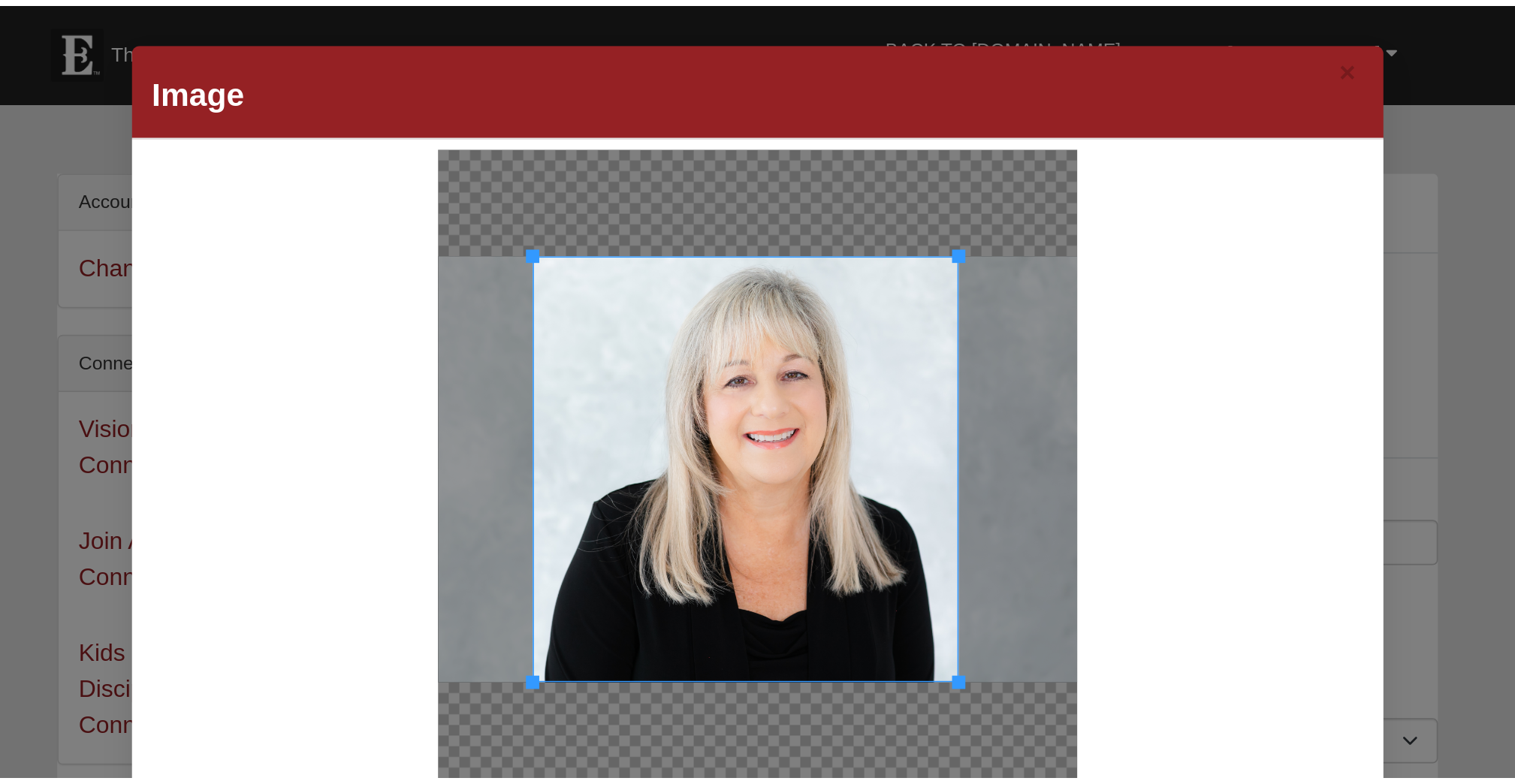 scroll, scrollTop: 30, scrollLeft: 0, axis: vertical 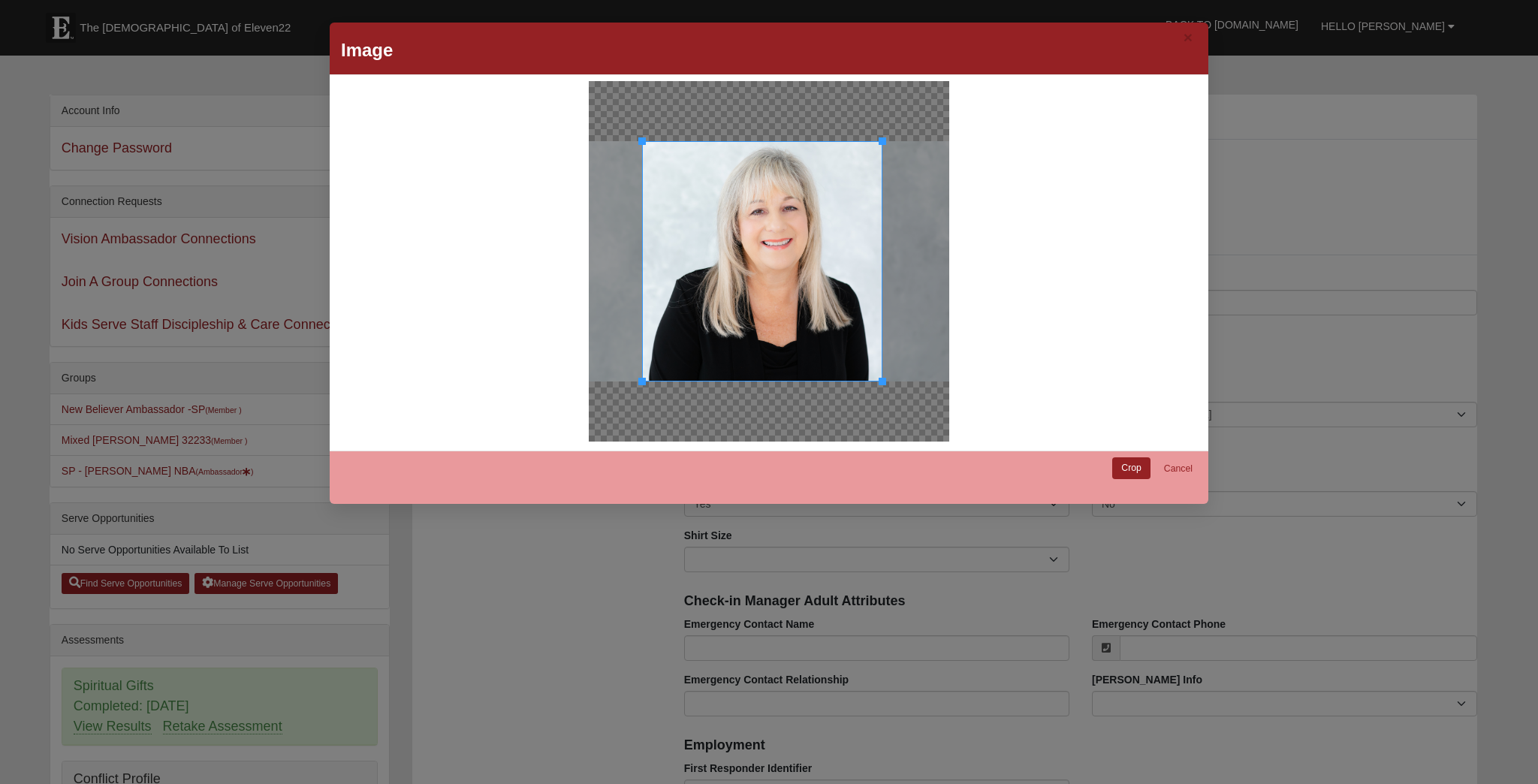 drag, startPoint x: 694, startPoint y: 2, endPoint x: 577, endPoint y: 636, distance: 644.70536 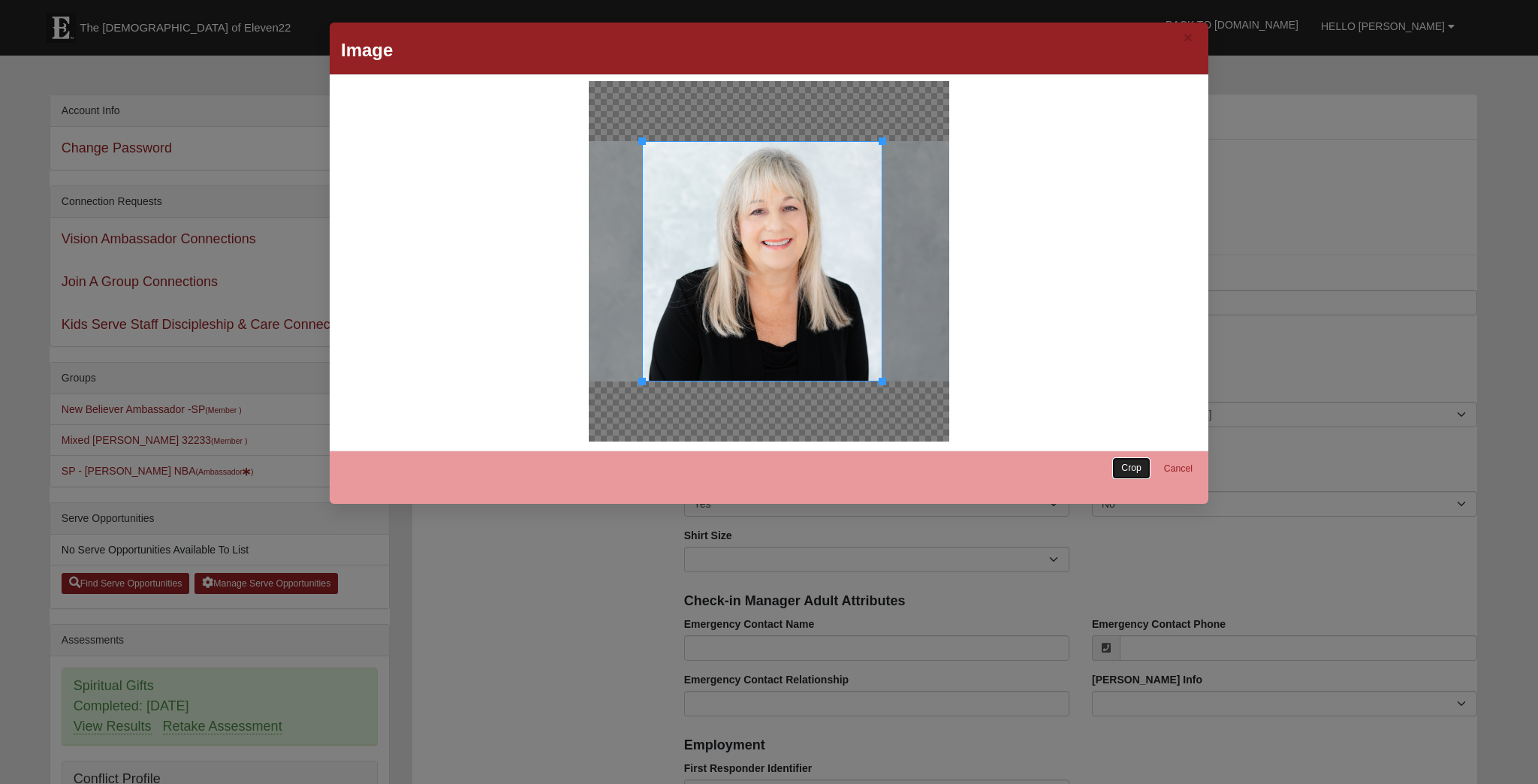 click on "Crop" at bounding box center [1131, 468] 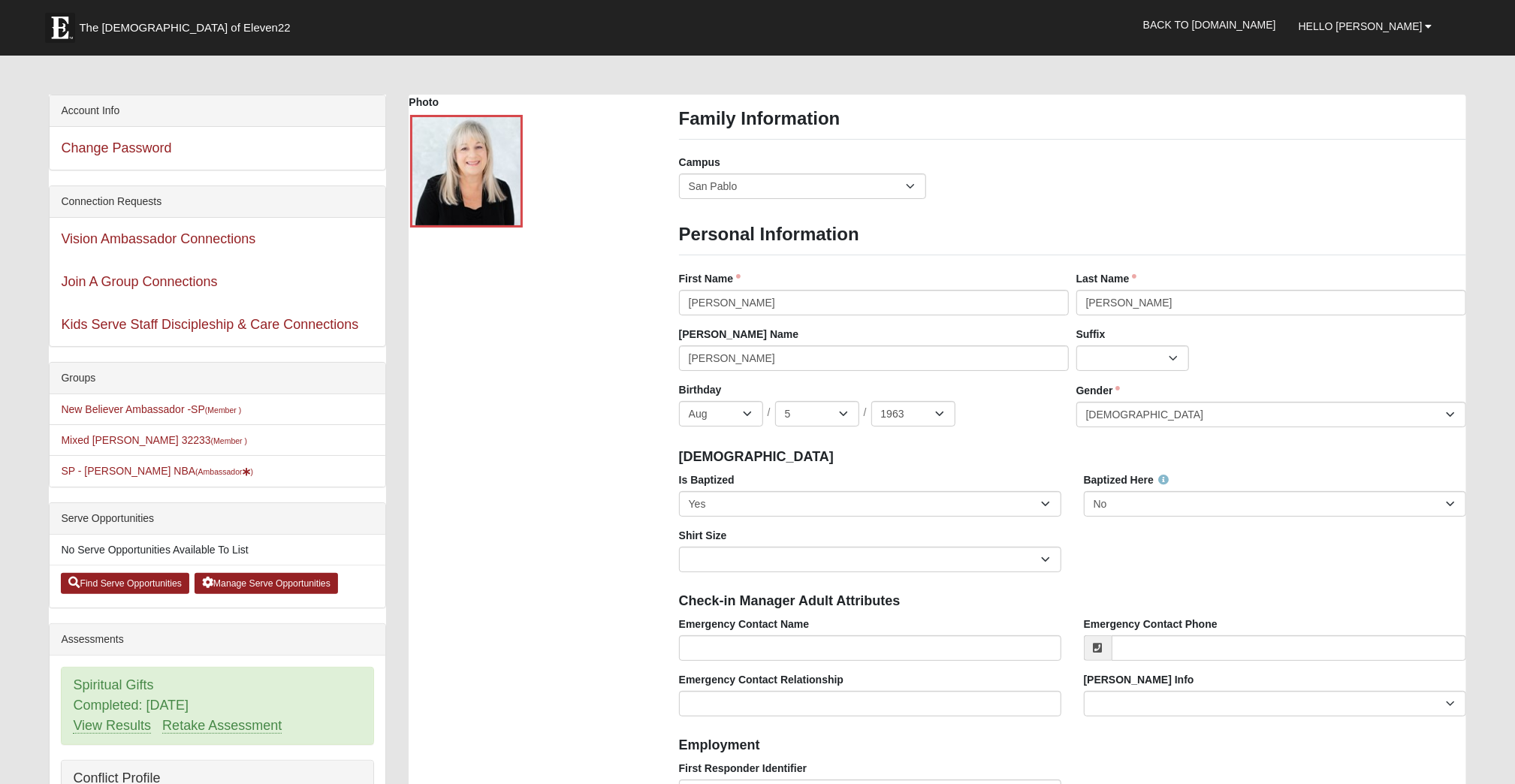 click on "Photo
Family Information
Campus
Arlington
Baymeadows
Eleven22 Online
Fleming Island
Jesup
Mandarin
North Jax
Orange Park
Outpost
Palatka (Coming Soon)
Ponte Vedra
San Pablo
St. Johns
St. Augustine (Coming Soon)
Wildlight
NONE
Personal Information
First Name" at bounding box center (937, 1103) 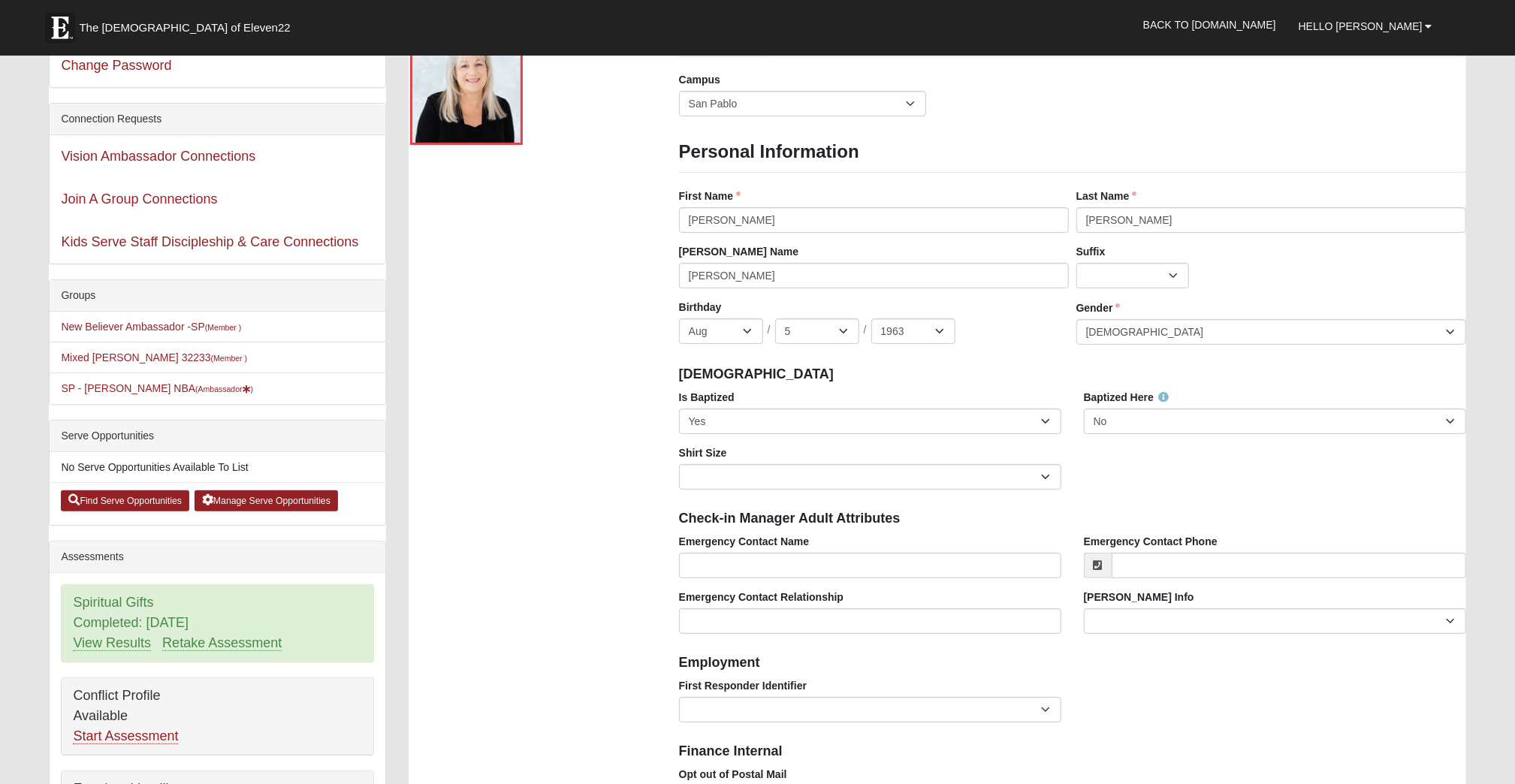 scroll, scrollTop: 120, scrollLeft: 0, axis: vertical 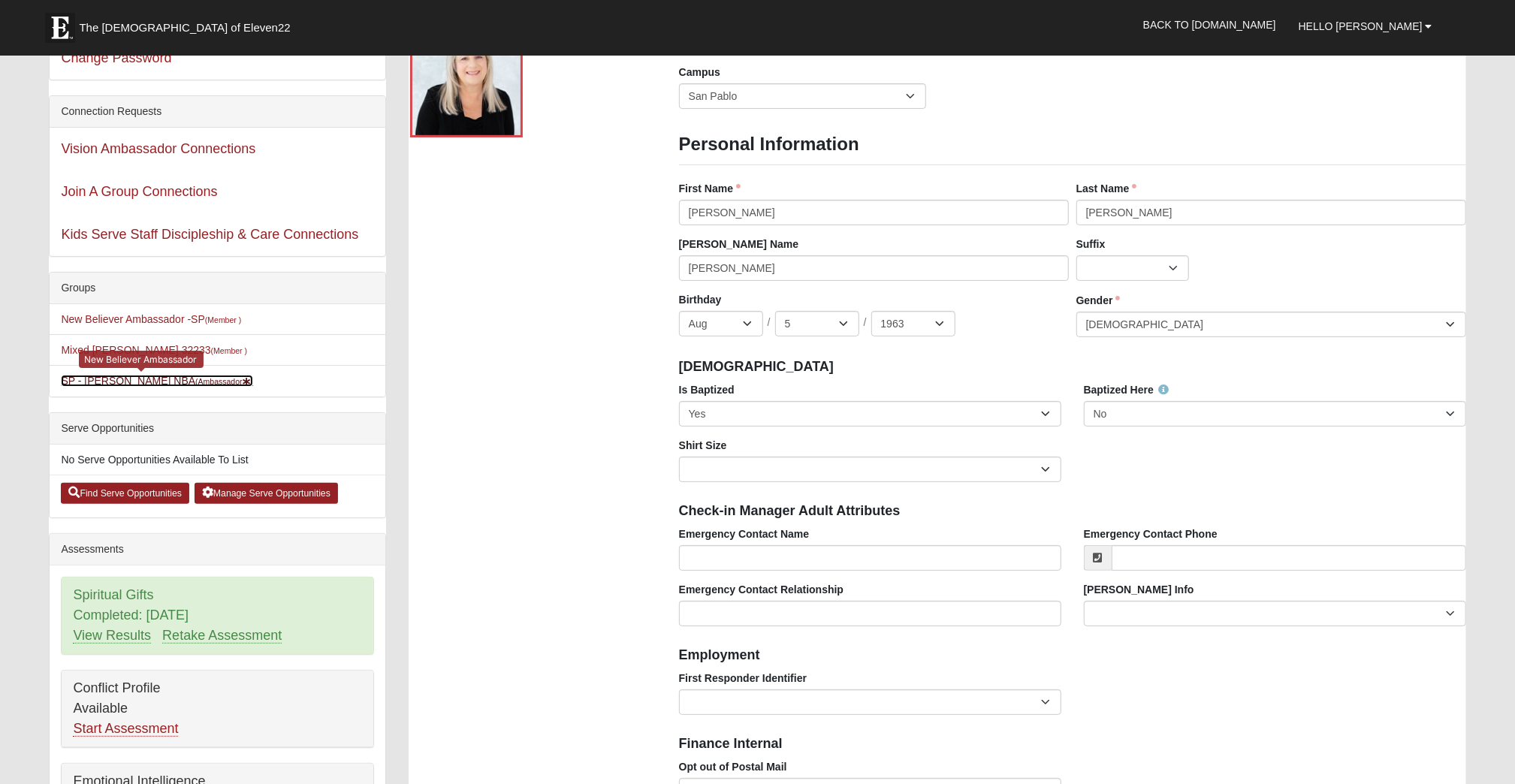 click on "SP - Tina Trent NBA  (Ambassador
)" at bounding box center (157, 381) 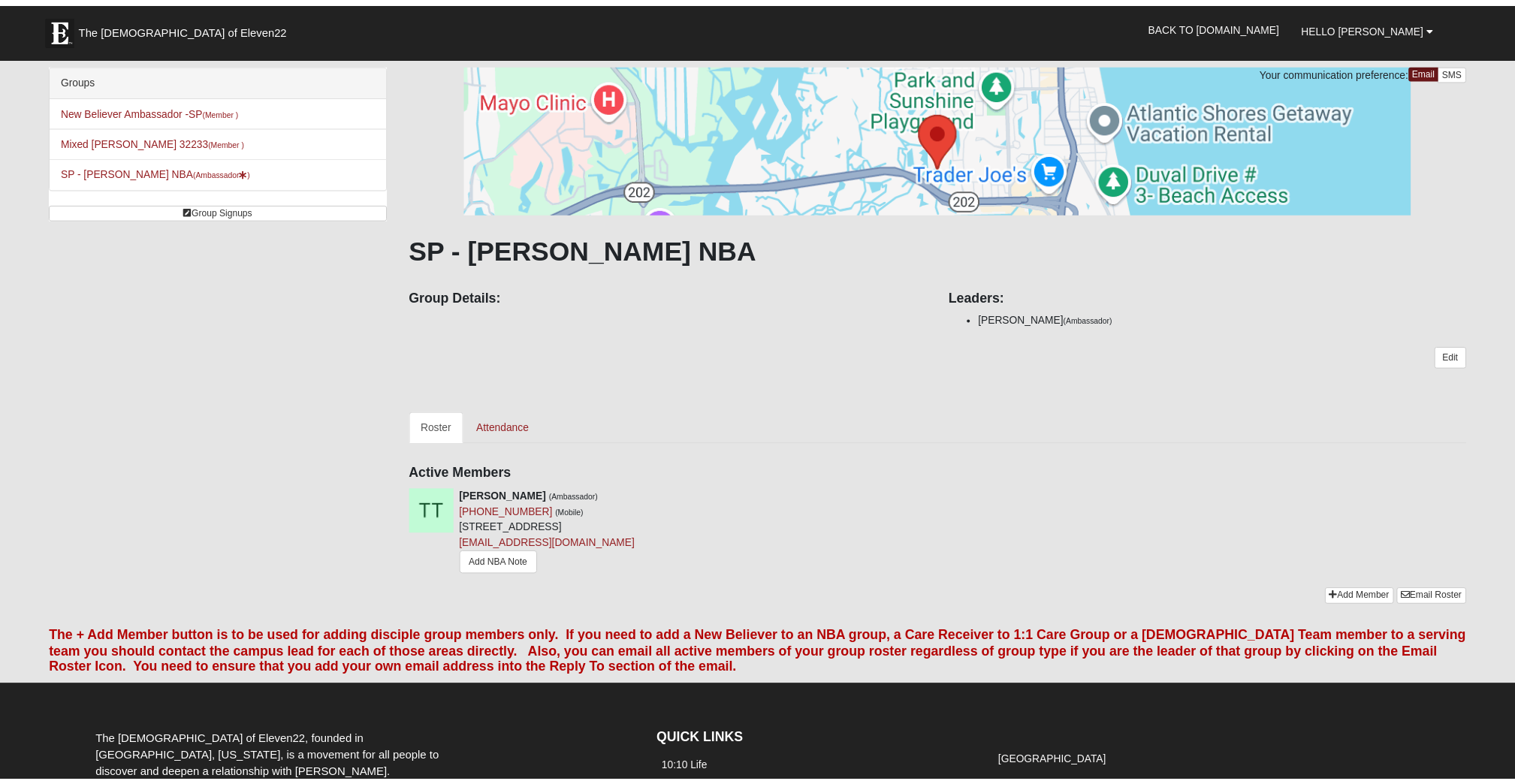 scroll, scrollTop: 0, scrollLeft: 0, axis: both 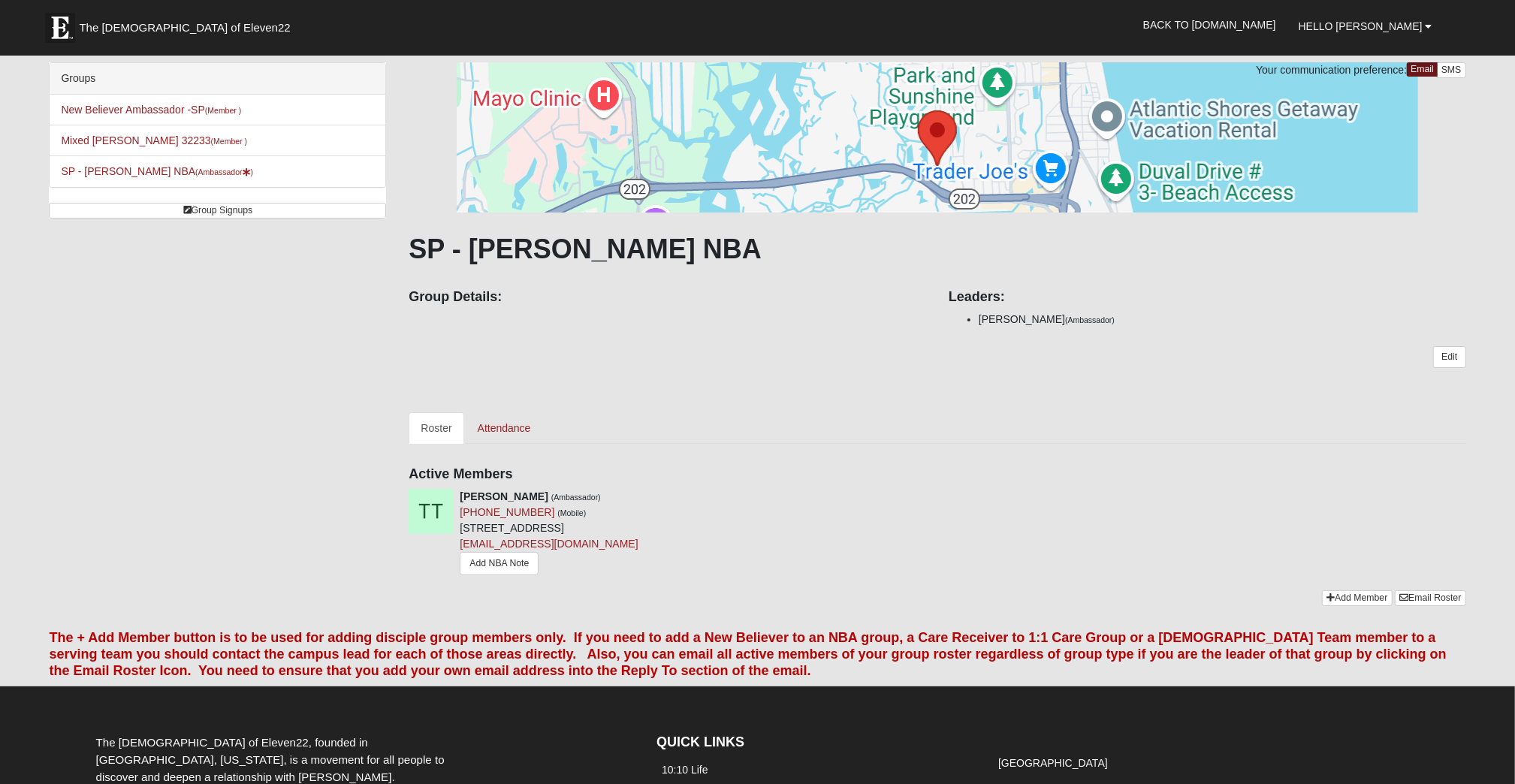 drag, startPoint x: 0, startPoint y: 0, endPoint x: 762, endPoint y: 345, distance: 836.4622 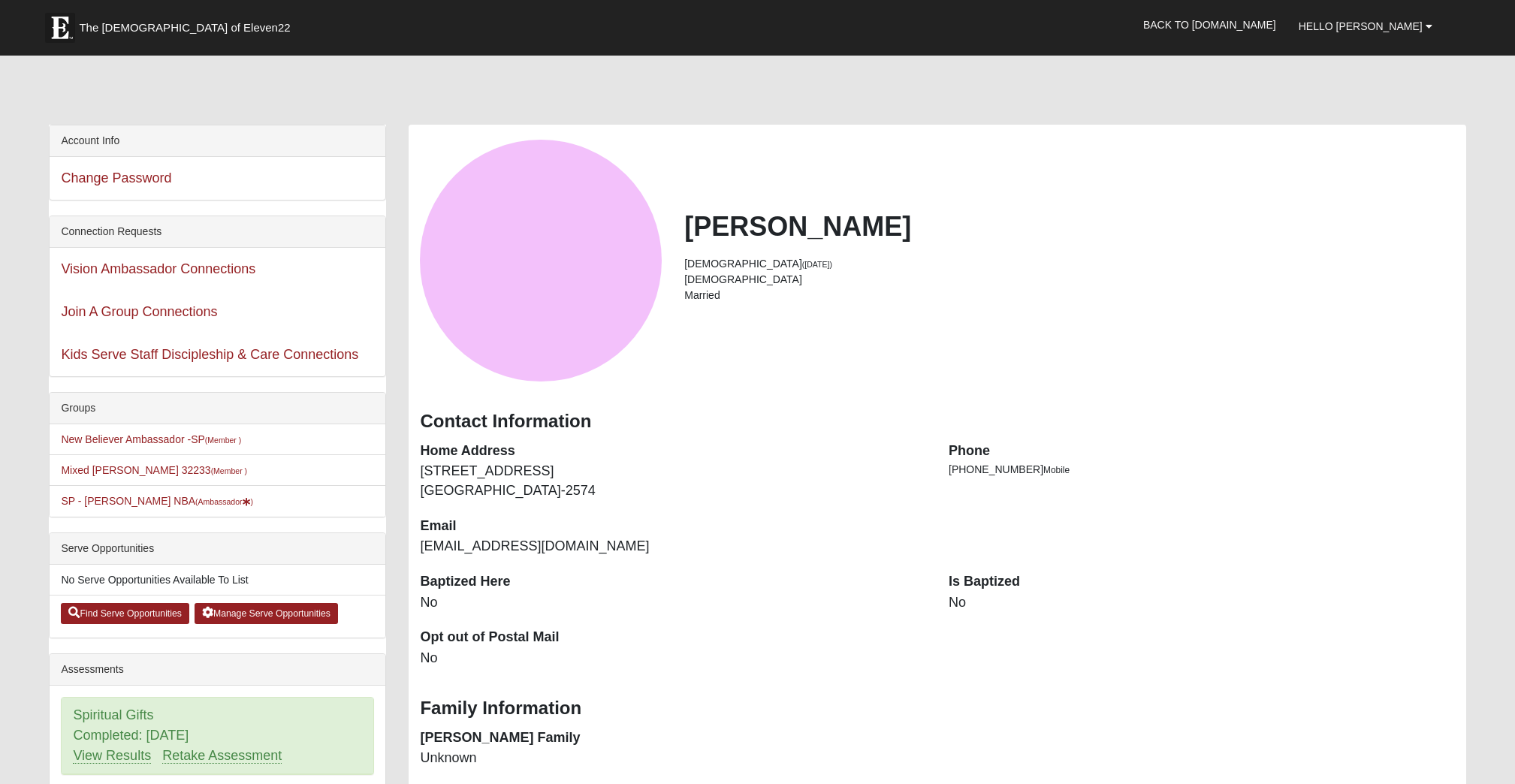 scroll, scrollTop: 120, scrollLeft: 0, axis: vertical 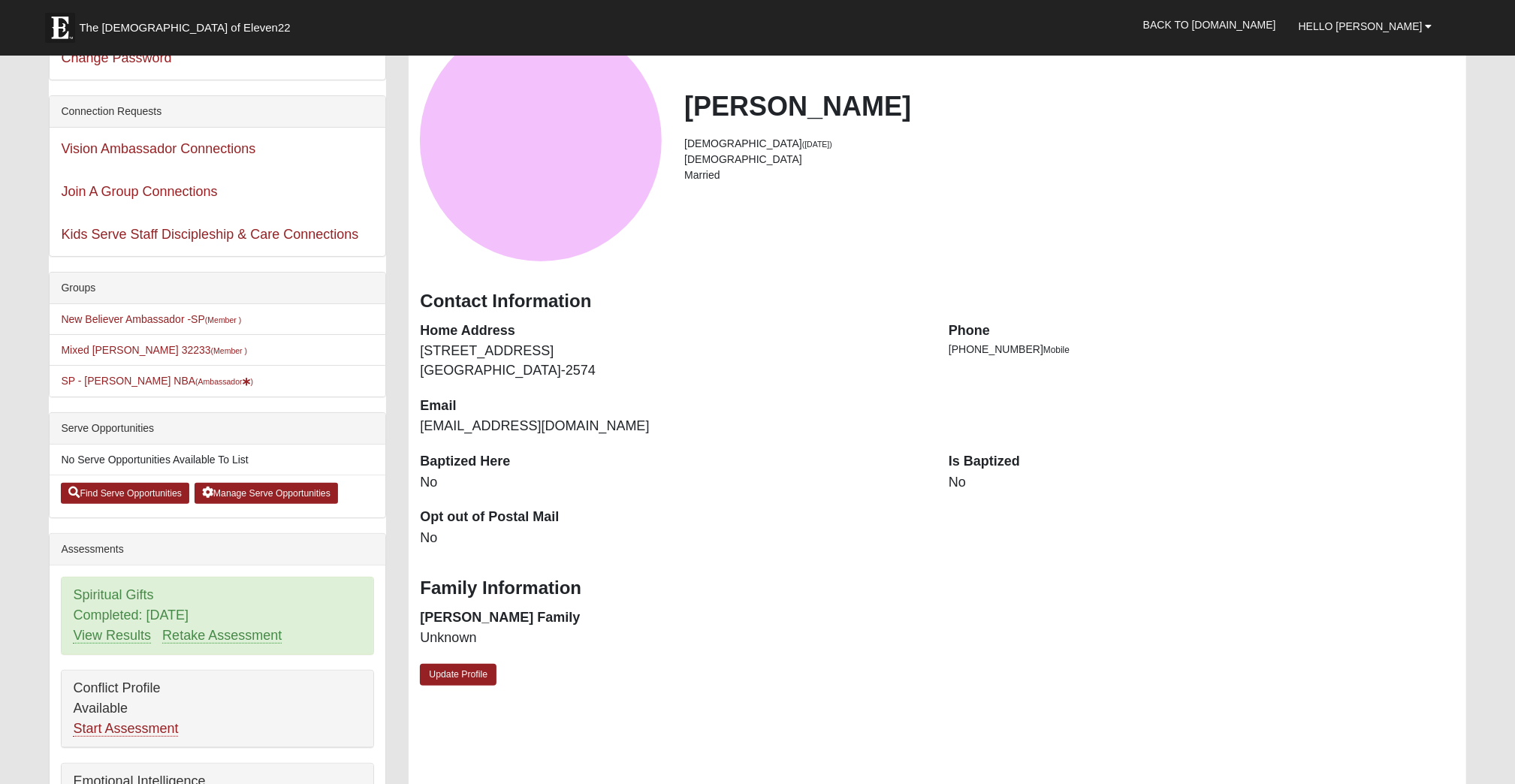 click on "Family Information" at bounding box center [937, 588] 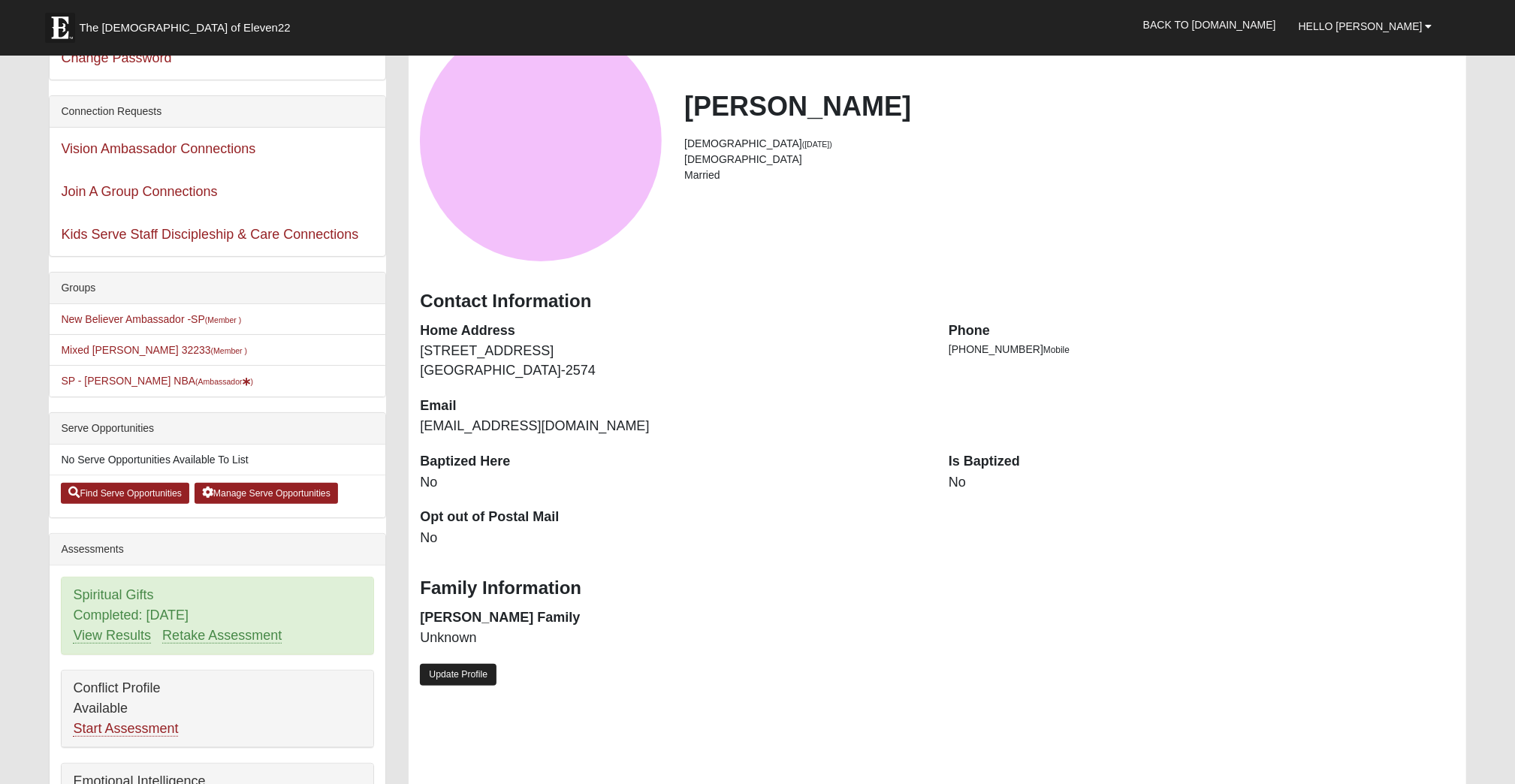 click on "Update Profile" at bounding box center [458, 674] 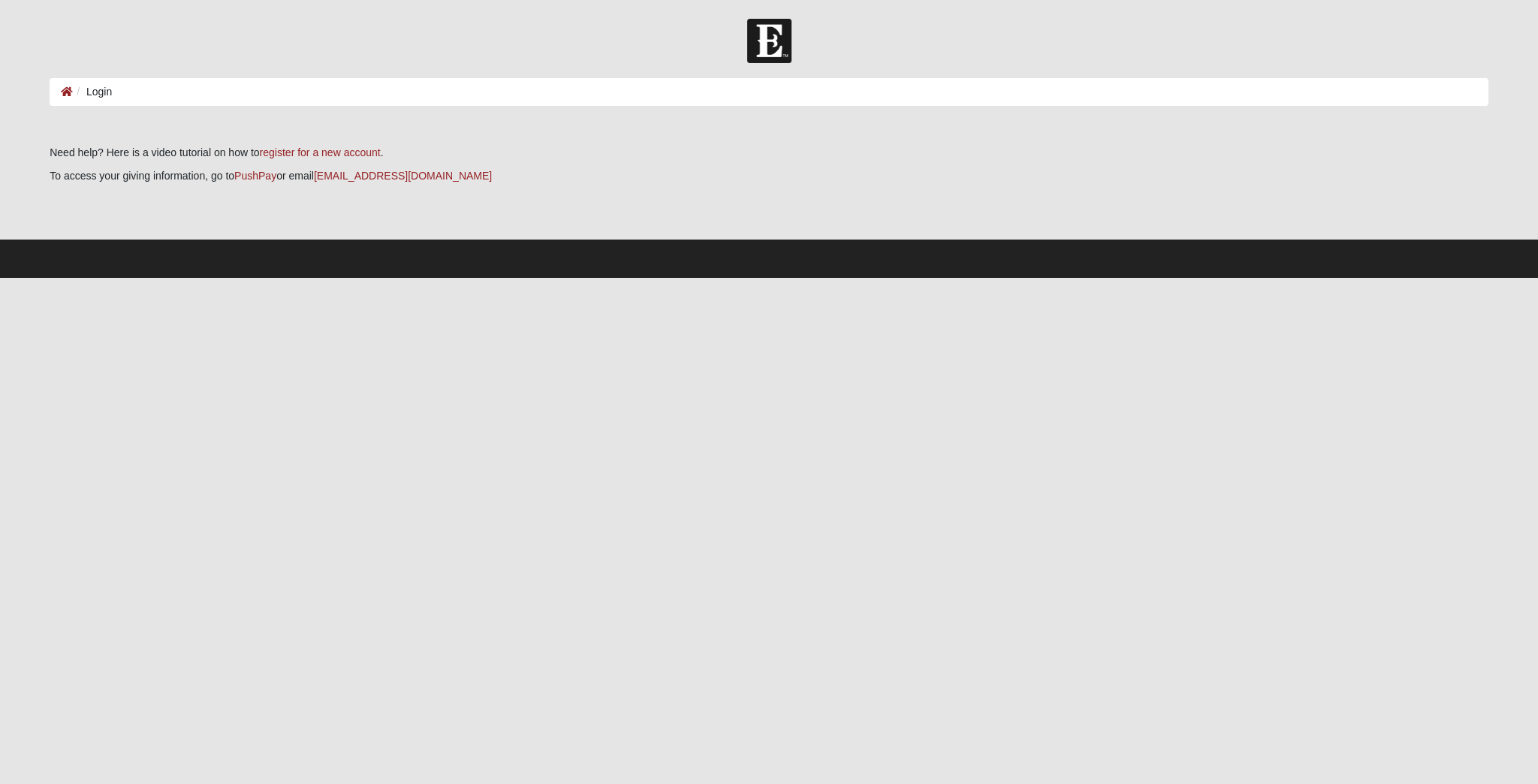 scroll, scrollTop: 0, scrollLeft: 0, axis: both 